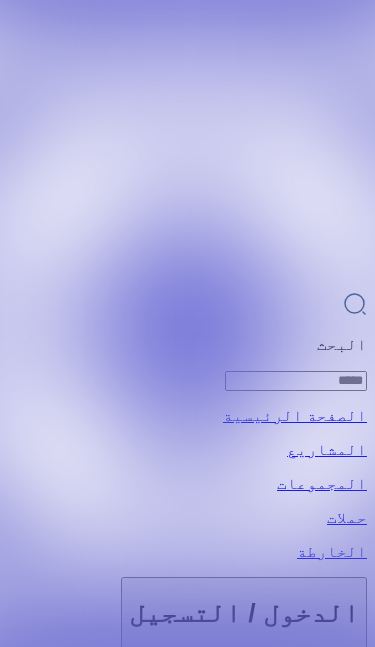 scroll, scrollTop: 0, scrollLeft: 0, axis: both 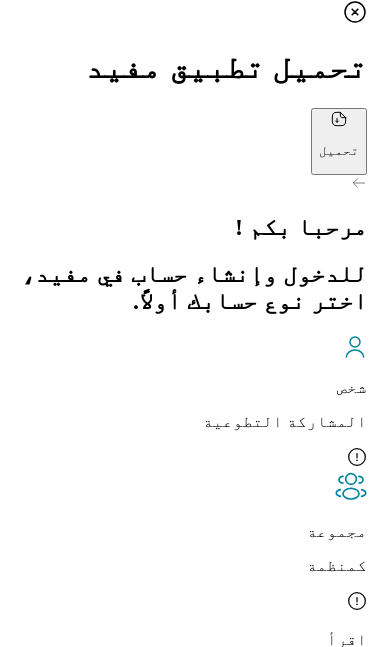 click 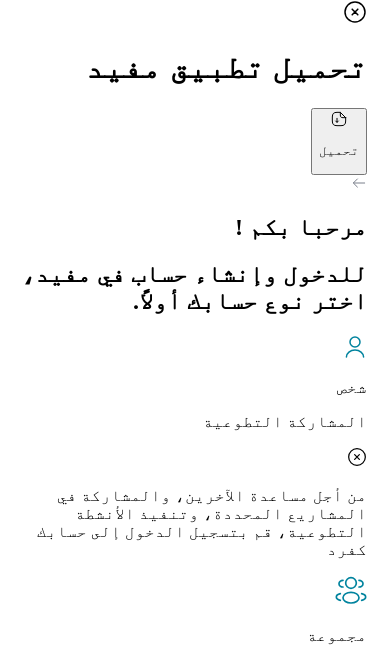 click on "من أجل مساعدة الآخرين، والمشاركة في المشاريع المحددة، وتنفيذ الأنشطة التطوعية، قم بتسجيل الدخول إلى حسابك كفرد" at bounding box center (187, 523) 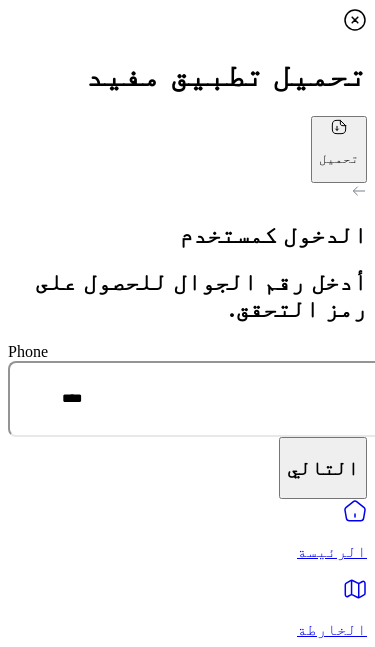 click on "****" at bounding box center [222, 399] 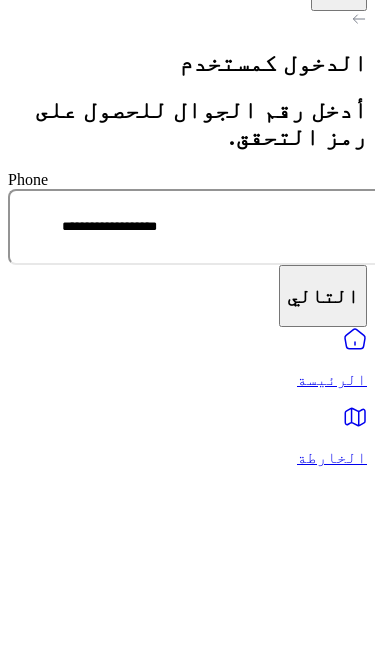 type on "**********" 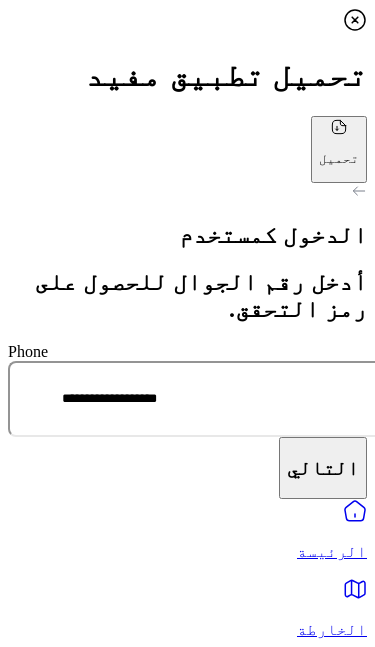 click on "التالي" at bounding box center (323, 468) 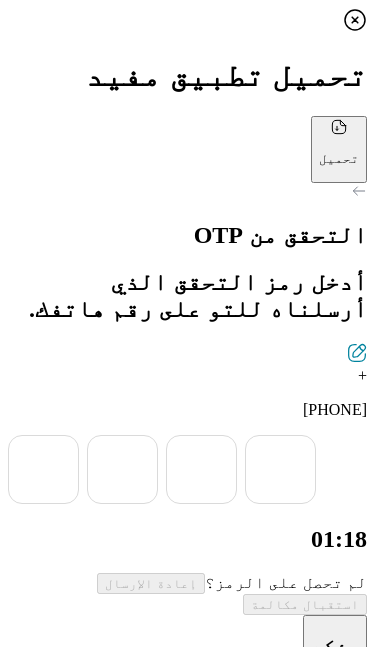 click at bounding box center [43, 469] 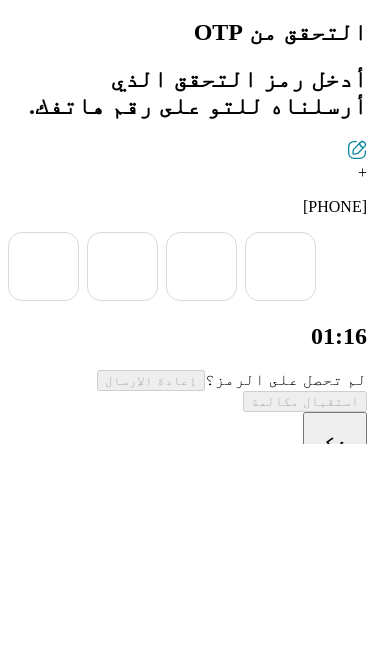 type on "*" 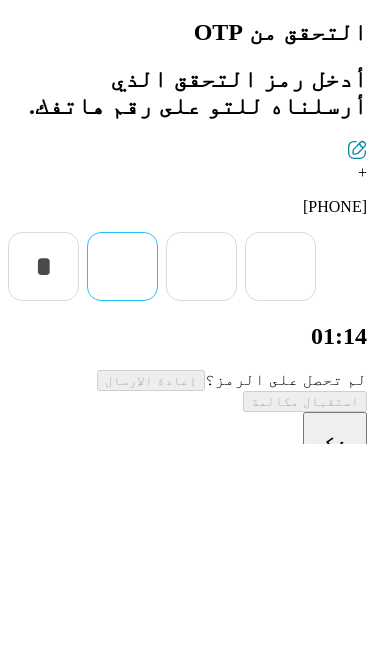 type on "*" 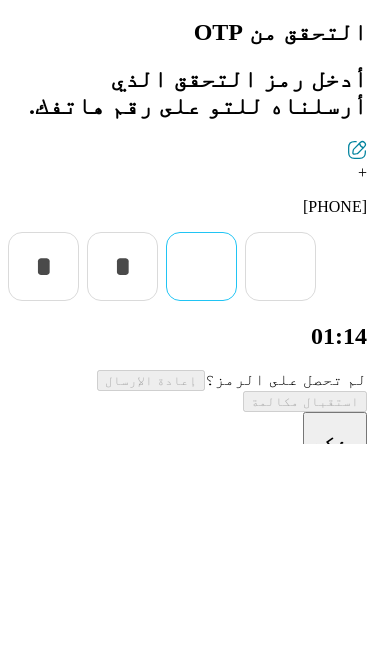 type on "*" 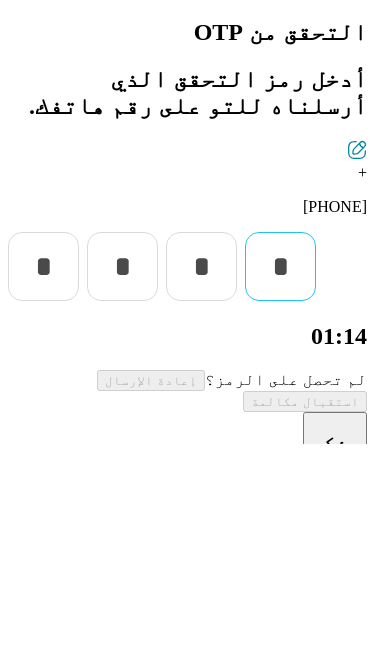 type on "*" 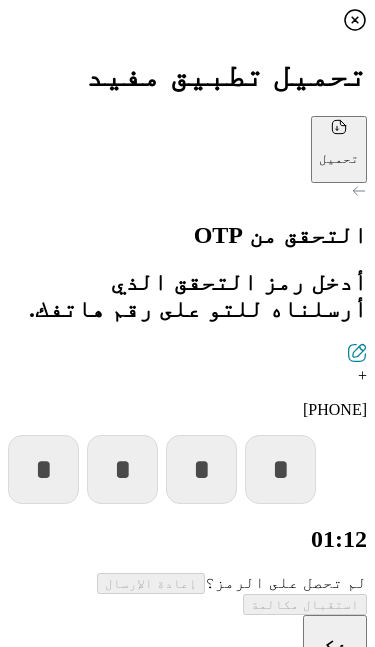 click on "يؤكد" at bounding box center [335, 646] 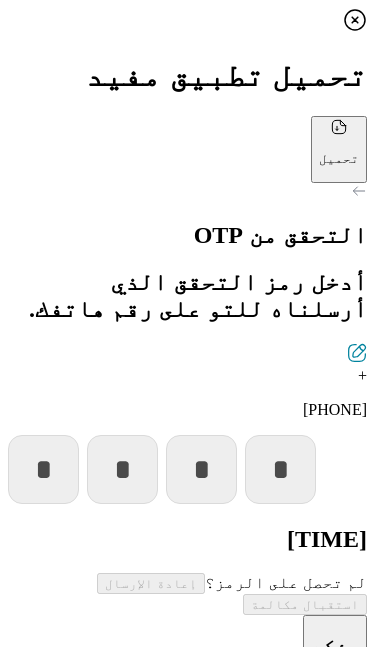 click on "يؤكد" at bounding box center (335, 646) 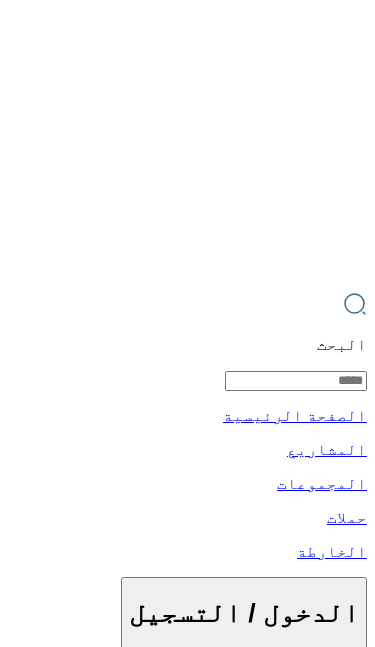 scroll, scrollTop: 0, scrollLeft: 0, axis: both 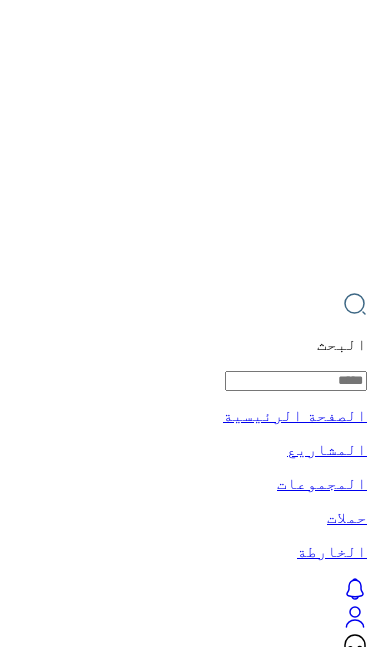 click at bounding box center [296, 2811] 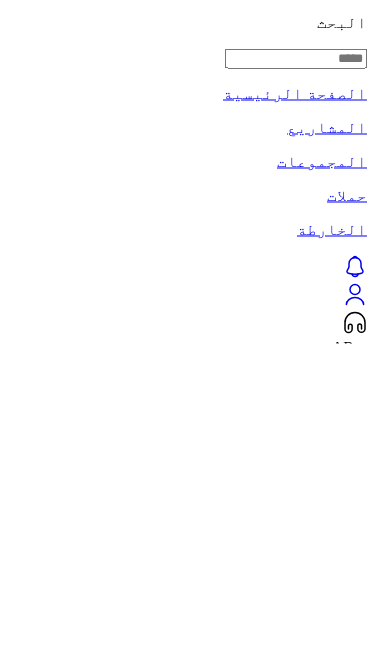 type on "**********" 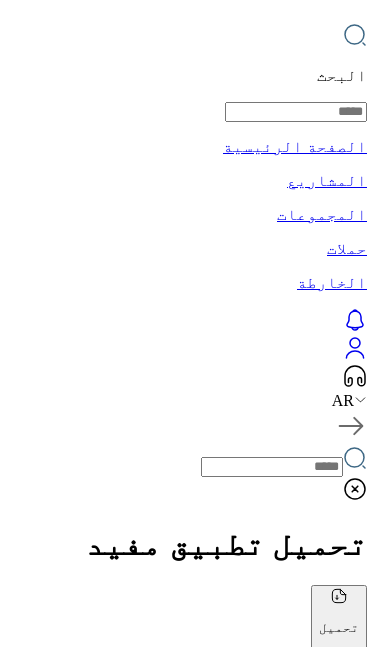 click at bounding box center (187, 54) 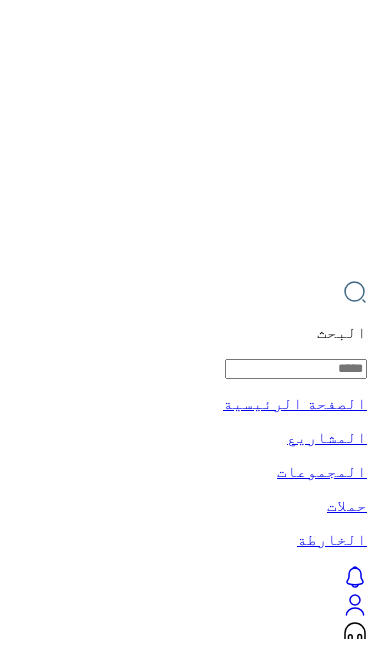 scroll, scrollTop: 0, scrollLeft: 0, axis: both 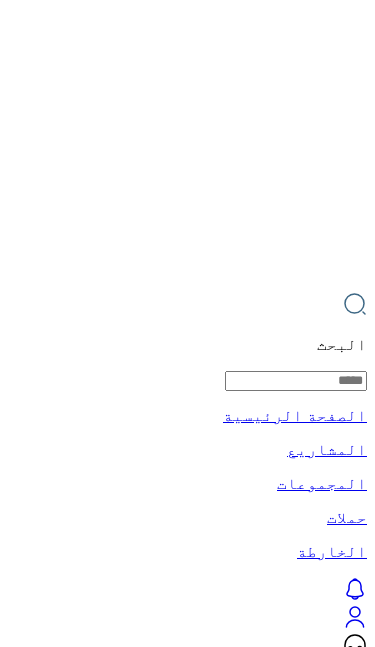 click on "حساب تعريفي" at bounding box center (187, 1724) 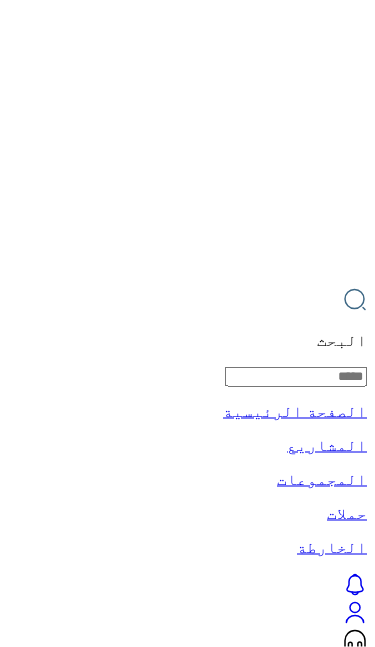 scroll, scrollTop: 0, scrollLeft: 0, axis: both 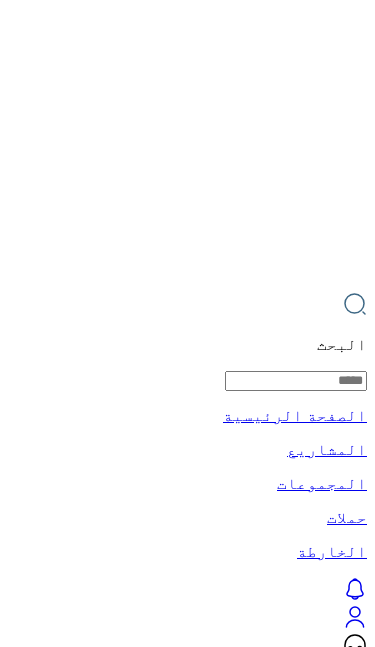 click on "الخارطة" at bounding box center [187, 2421] 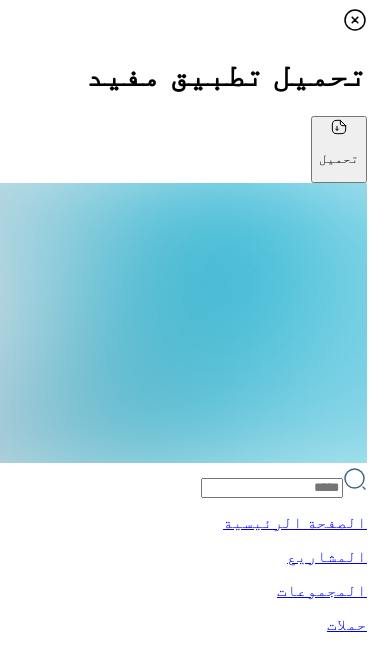 click on "دردشة" at bounding box center (187, 6094) 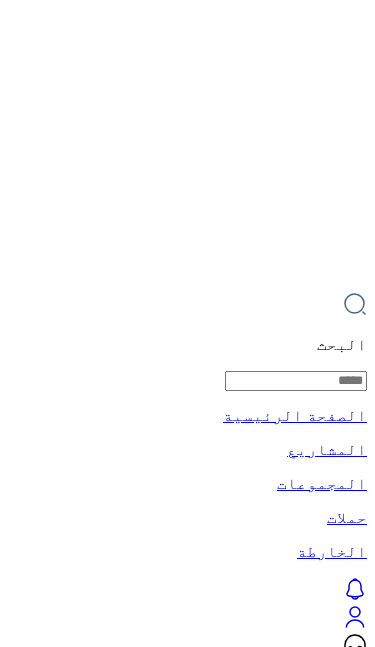 click on "الرئيسة" at bounding box center [187, 1178] 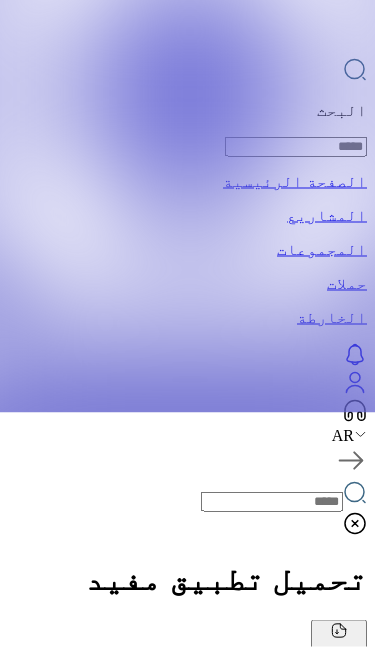 scroll, scrollTop: 219, scrollLeft: 0, axis: vertical 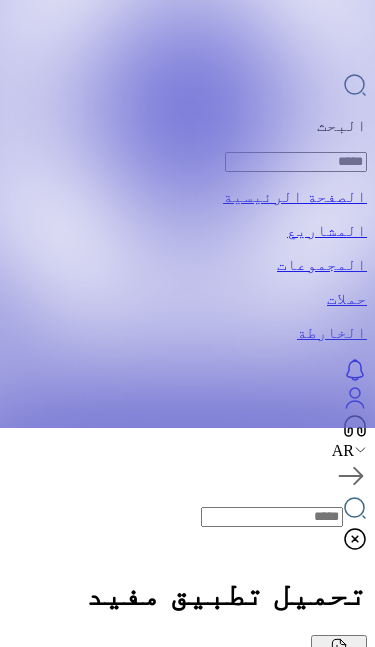 click 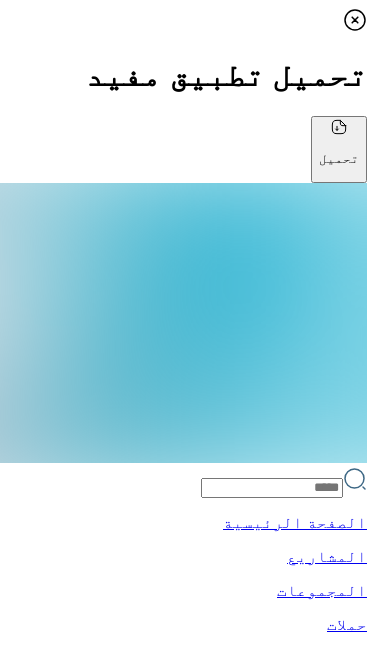 click 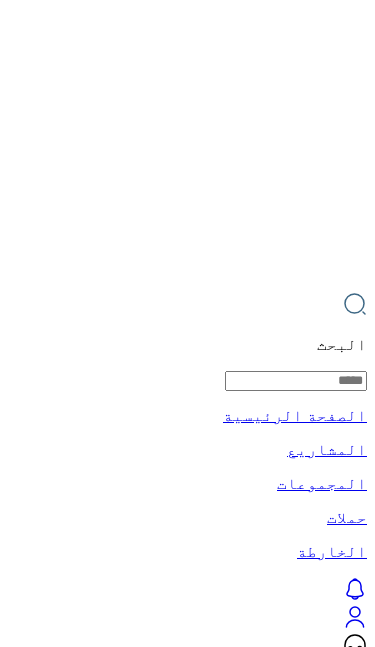 click on "تعديل الحساب" at bounding box center [267, 1031] 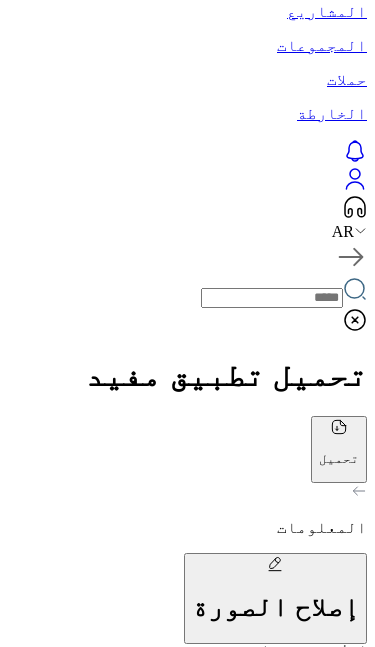 click at bounding box center (296, 1199) 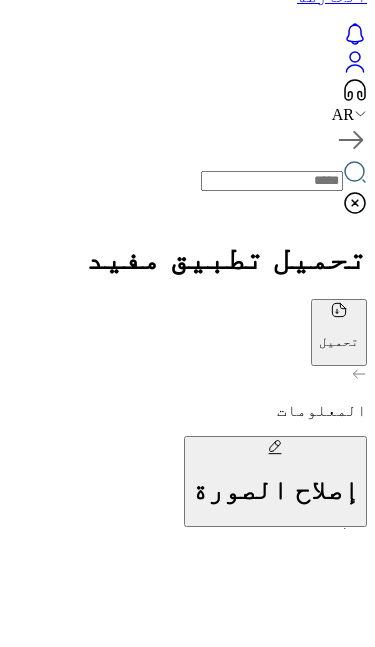 type on "*" 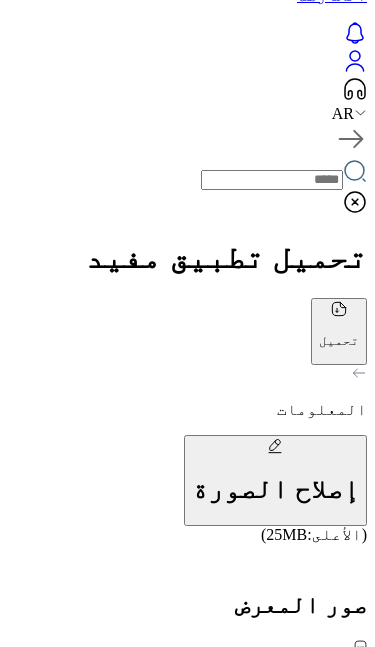 click on "+ −  Leaflet   |  ©  OpenStreetMap  contributors" at bounding box center [187, 1633] 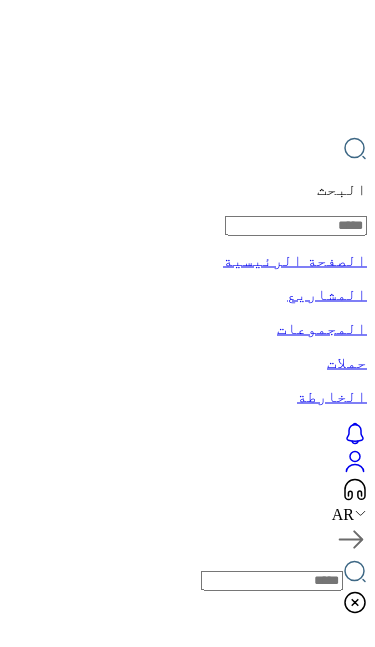 scroll, scrollTop: 178, scrollLeft: 0, axis: vertical 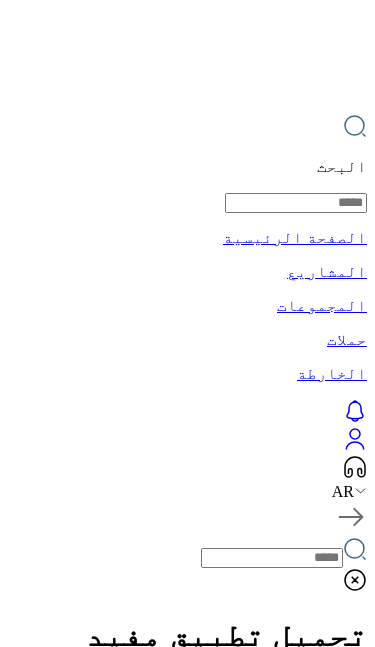 click on "اضافة حساب، الخروج وتغيير الحساب" at bounding box center [187, 1789] 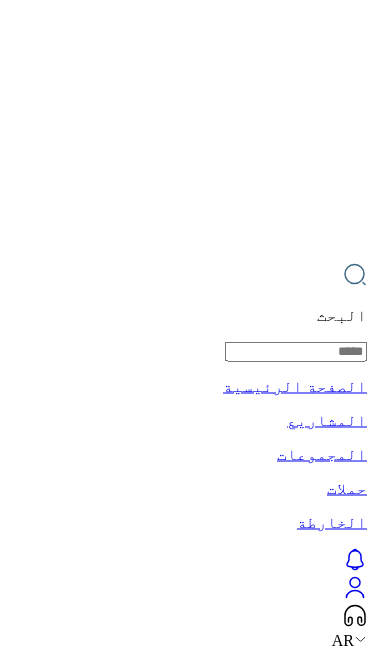 scroll, scrollTop: 0, scrollLeft: 0, axis: both 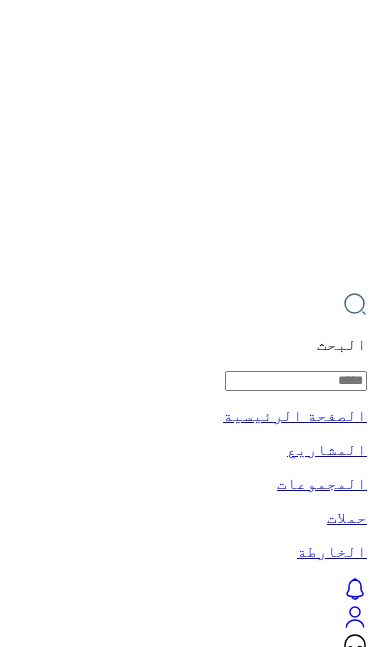 click on "دردشة" at bounding box center (187, 2499) 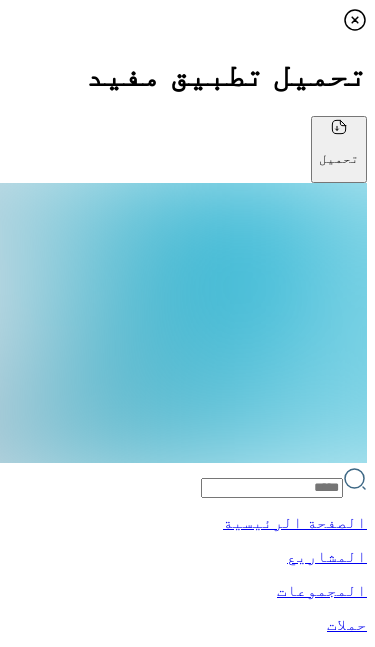 click on "الرئيسة" at bounding box center [187, 4348] 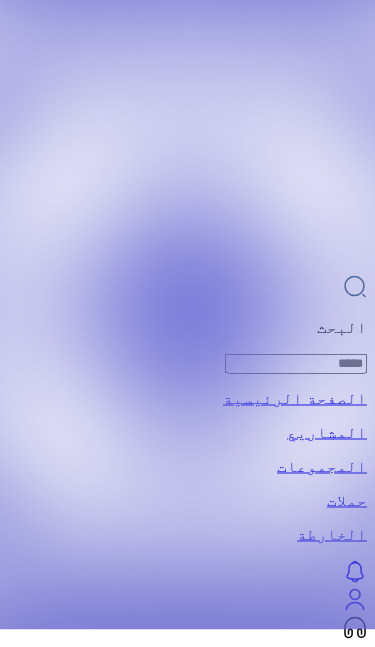 scroll, scrollTop: 18, scrollLeft: 0, axis: vertical 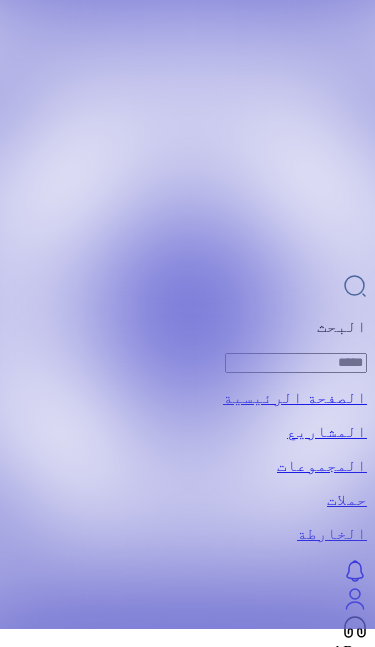 click 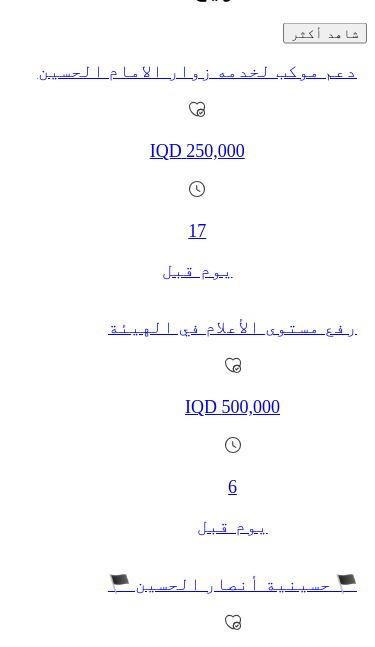 scroll, scrollTop: 1302, scrollLeft: 0, axis: vertical 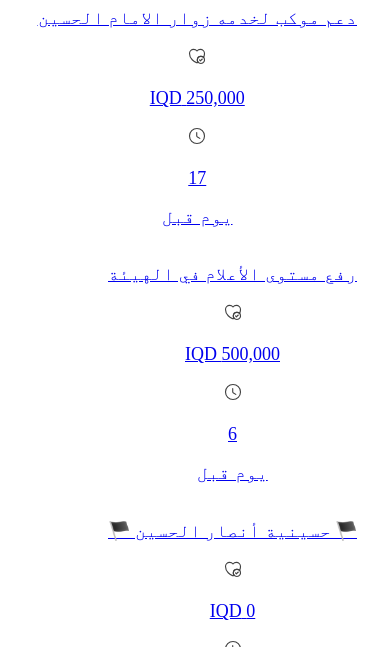 click on "حساب تعريفي" at bounding box center [187, 5369] 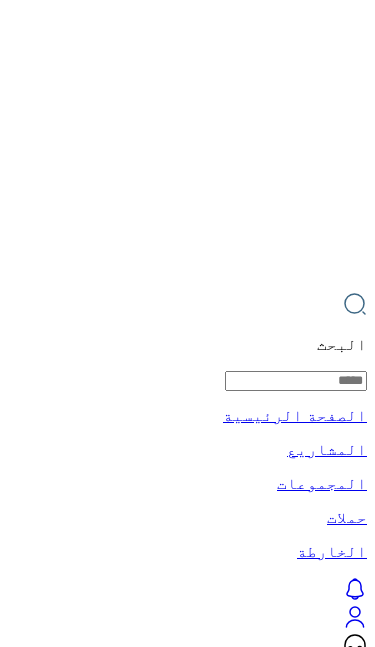 click 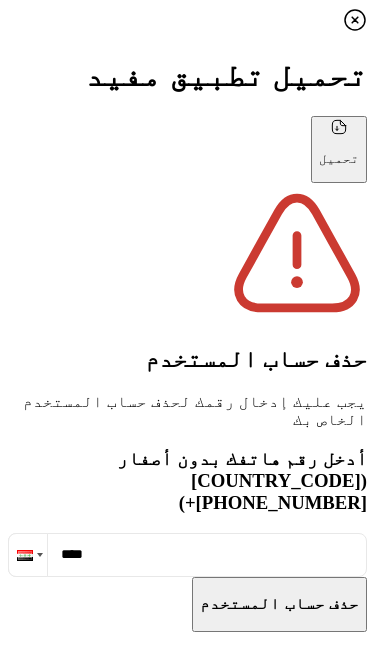 click on "****" at bounding box center (187, 555) 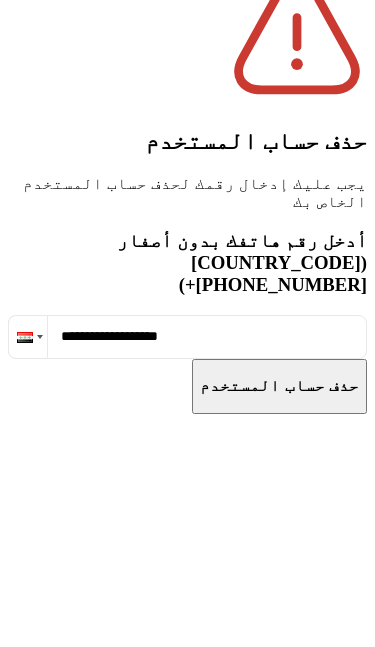 type on "**********" 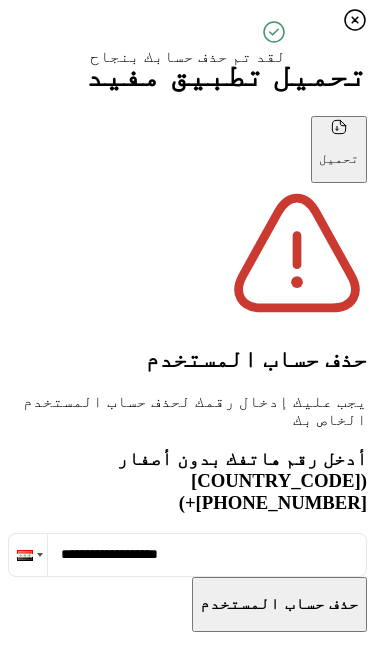 click on "حذف حساب المستخدم" at bounding box center (279, 604) 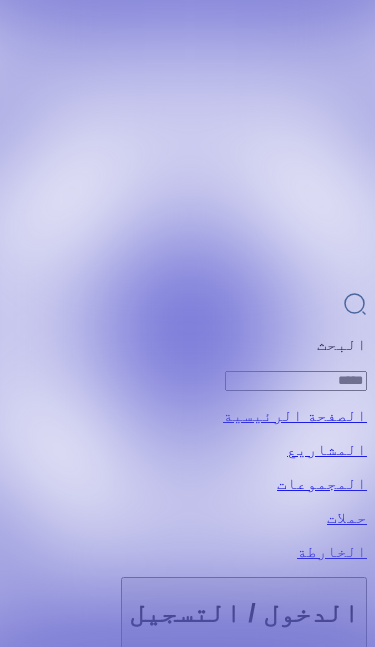 scroll, scrollTop: 0, scrollLeft: 0, axis: both 